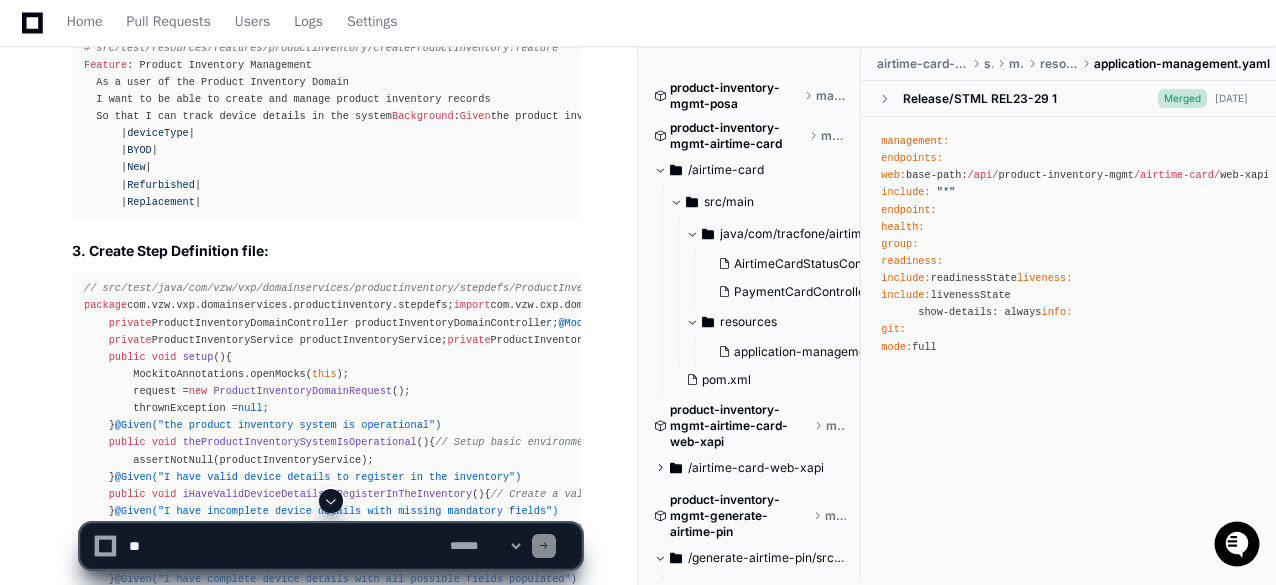 scroll, scrollTop: 0, scrollLeft: 0, axis: both 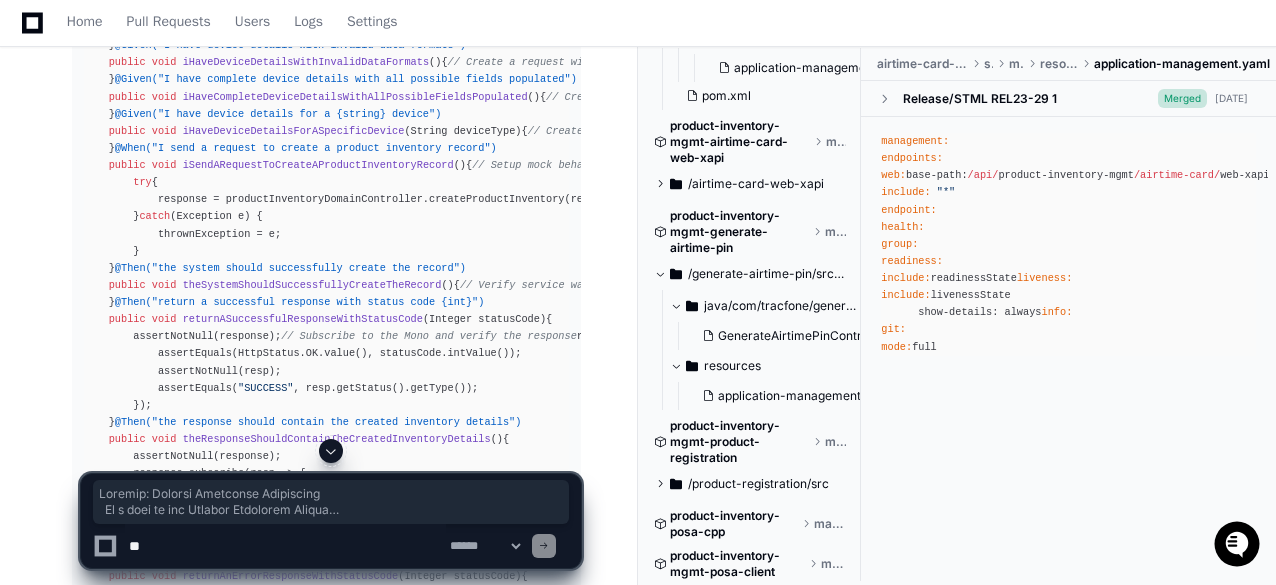 drag, startPoint x: 93, startPoint y: 167, endPoint x: 425, endPoint y: 241, distance: 340.14703 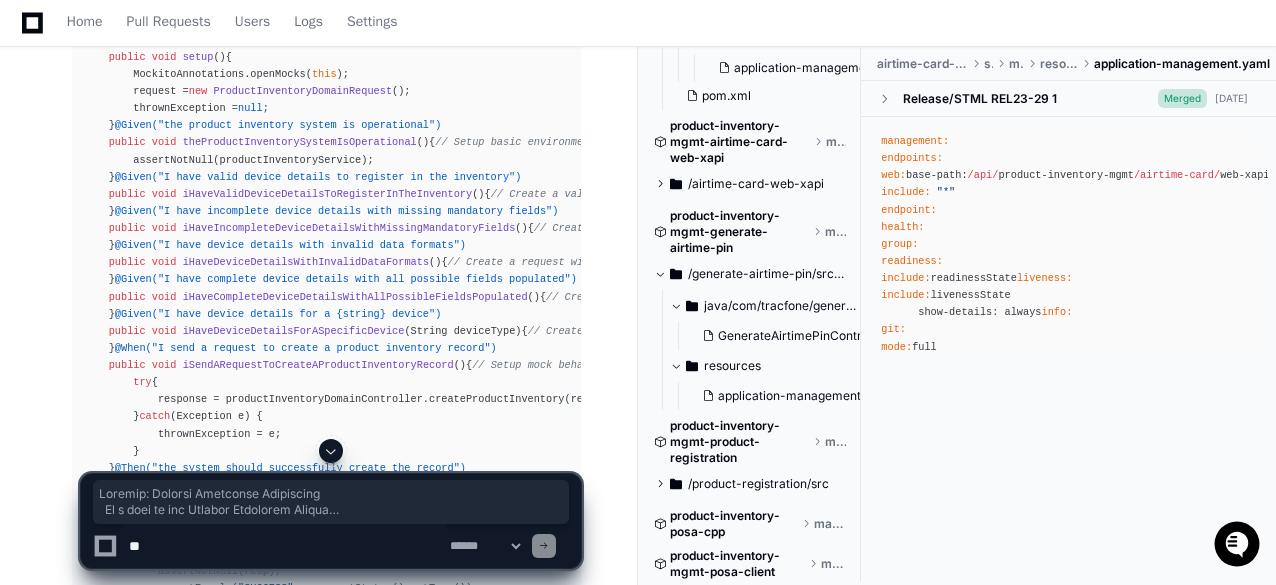 scroll, scrollTop: 3255, scrollLeft: 0, axis: vertical 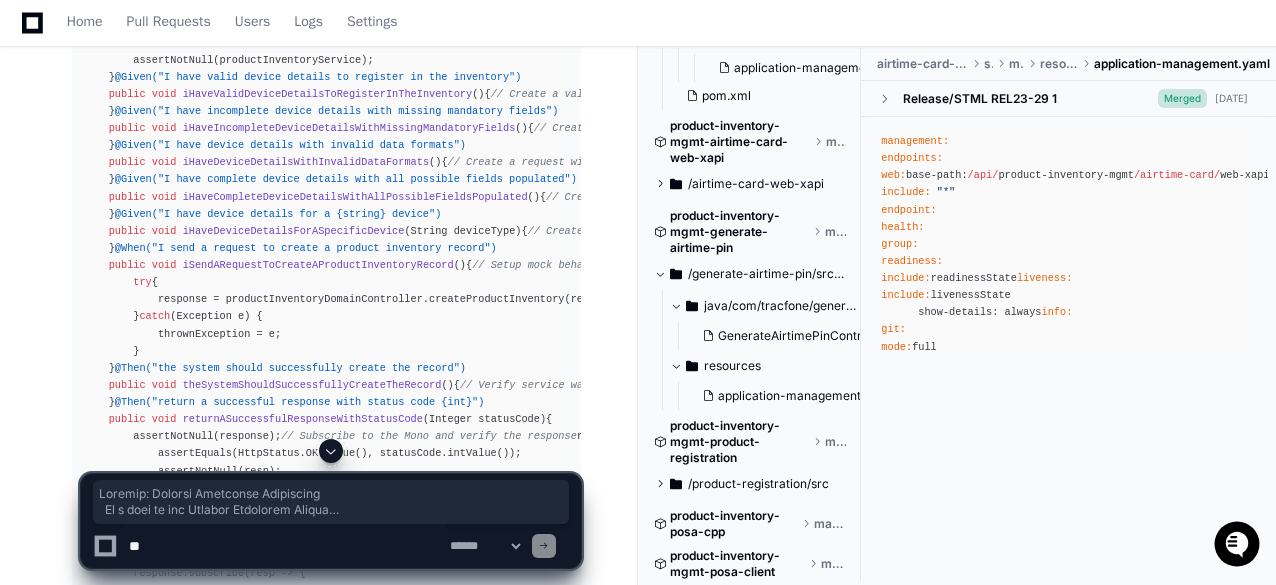 click on "# src/test/resources/features/productinventory/createProductInventory.feature
Feature : Product Inventory Management
As a user of the Product Inventory Domain
I want to be able to create and manage product inventory records
So that I can track device details in the system
Background :
Given  the product inventory system is operational
Scenario : Successfully create a new product inventory record
Given  I have valid device details to register in the inventory
When  I send a request to create a product inventory record
Then  the system should successfully create the record
And  return a successful response with status code 200
And  the response should contain the created inventory details
Scenario : Attempt to create an inventory record with missing mandatory fields
Given  I have incomplete device details with missing mandatory fields
When  I send a request to create a product inventory record
Then  the validation should fail
And And Scenario" 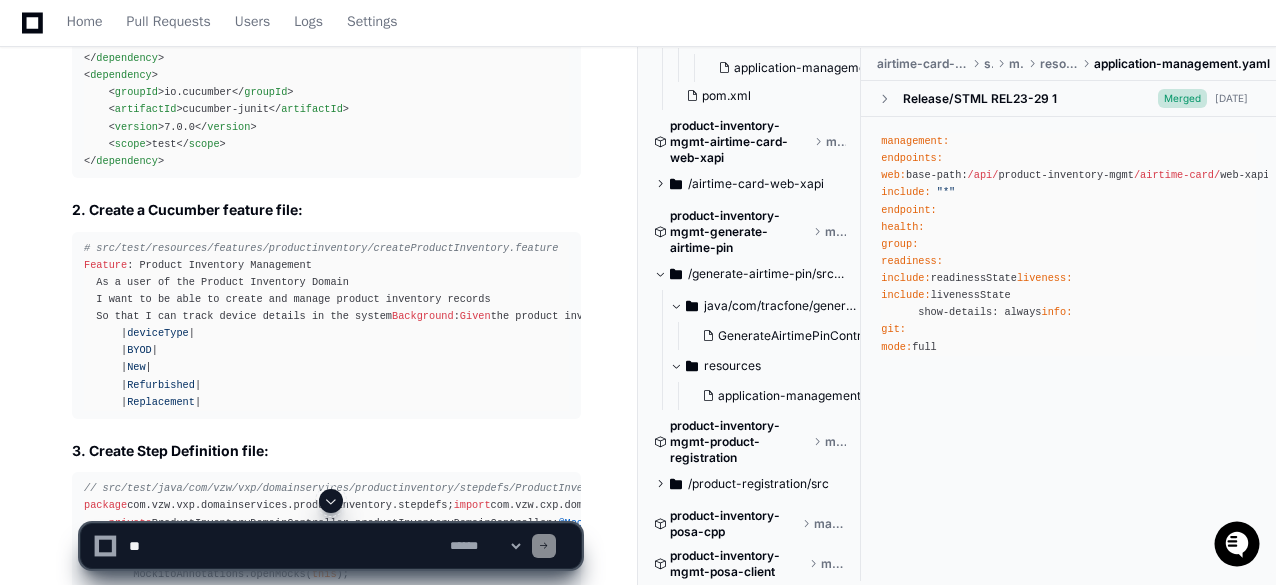 scroll, scrollTop: 2755, scrollLeft: 0, axis: vertical 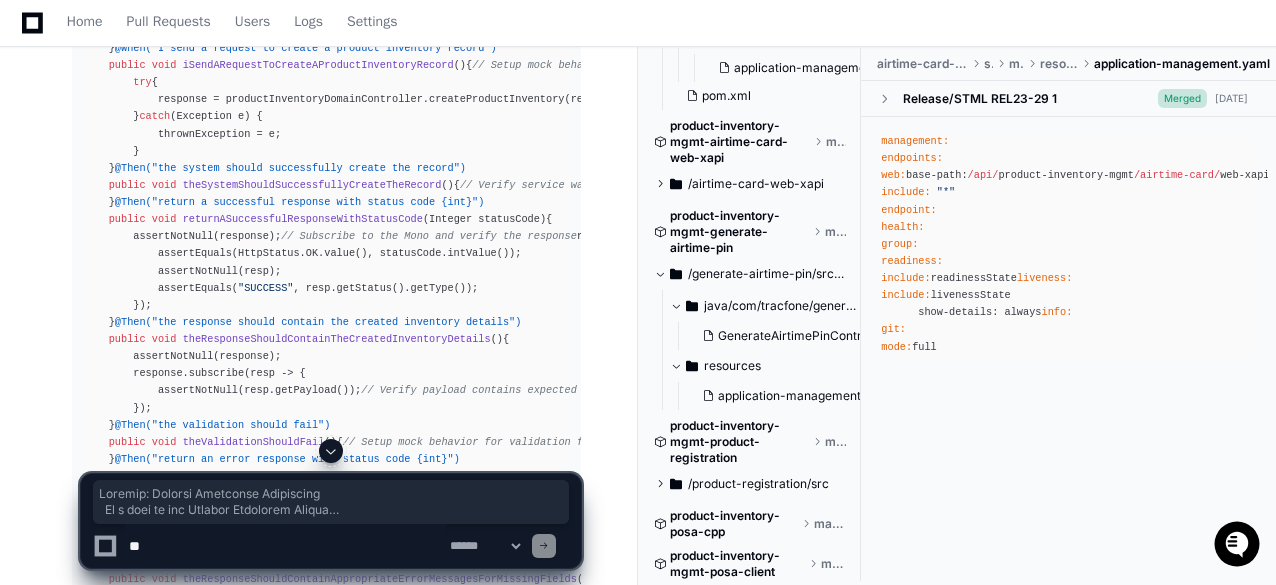 drag, startPoint x: 73, startPoint y: 157, endPoint x: 220, endPoint y: 379, distance: 266.2574 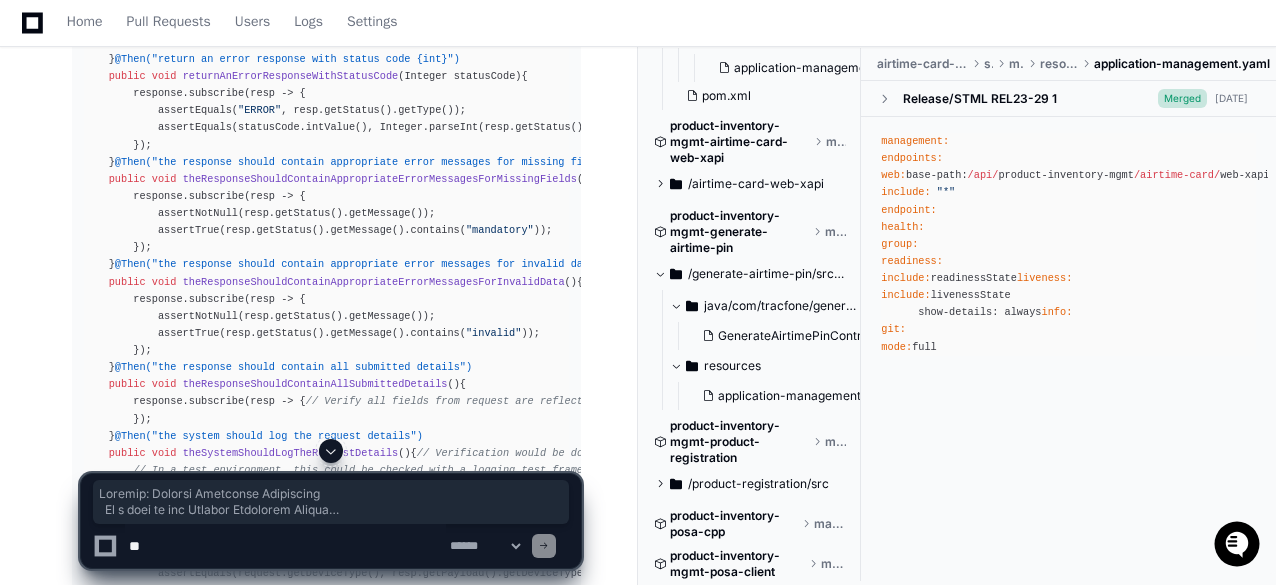 scroll, scrollTop: 3755, scrollLeft: 0, axis: vertical 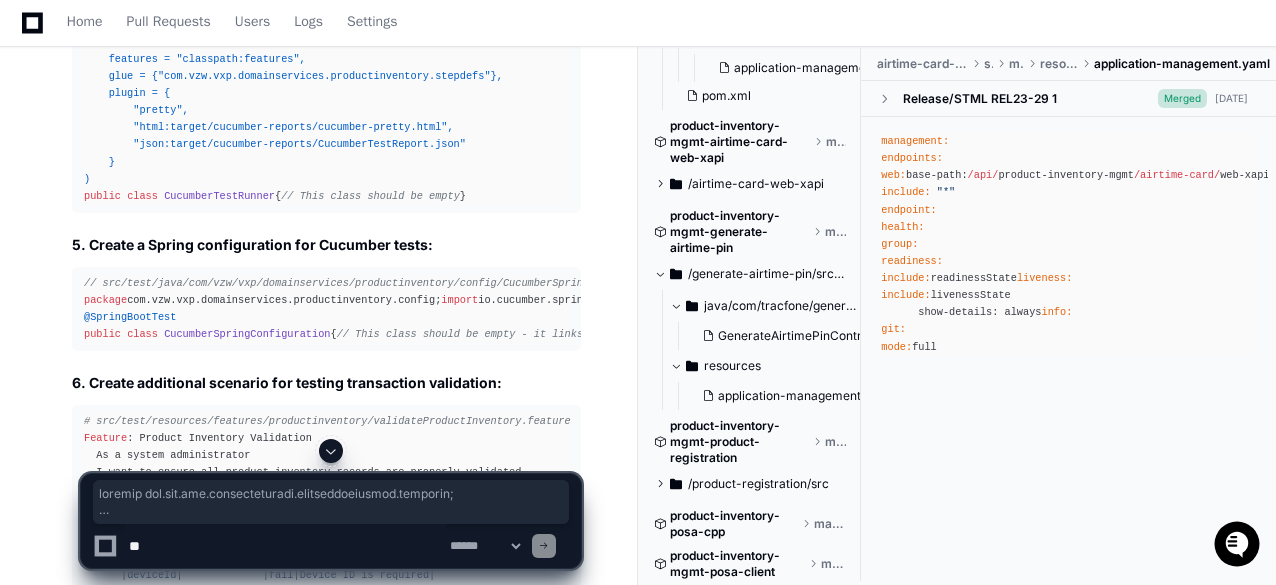 drag, startPoint x: 118, startPoint y: 192, endPoint x: 319, endPoint y: 311, distance: 233.5851 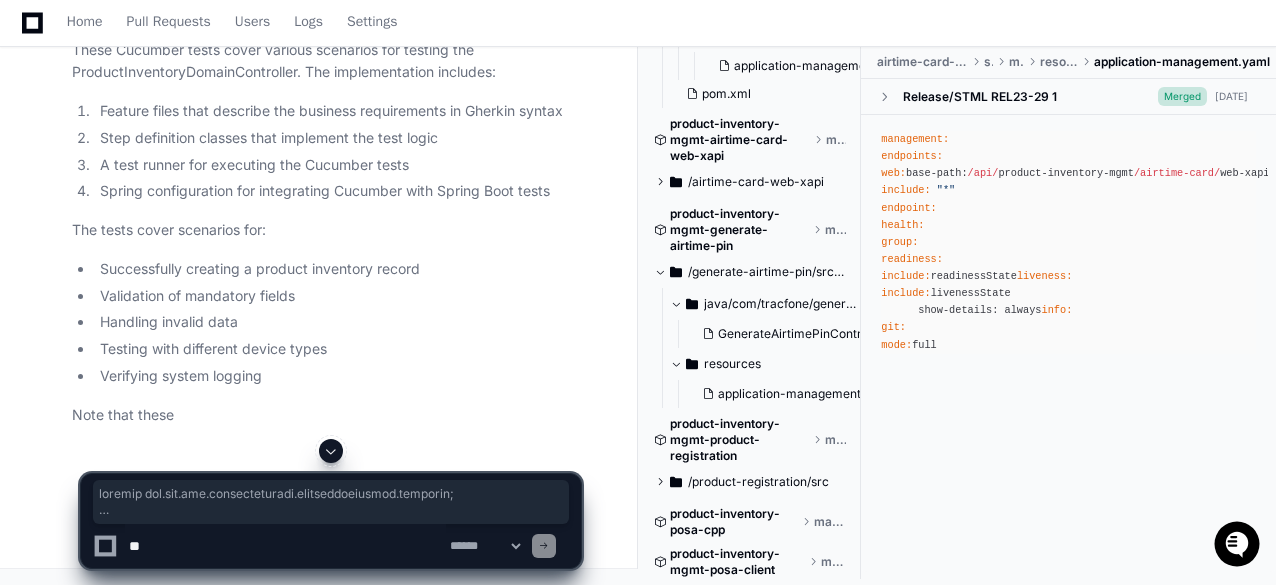 scroll, scrollTop: 7933, scrollLeft: 0, axis: vertical 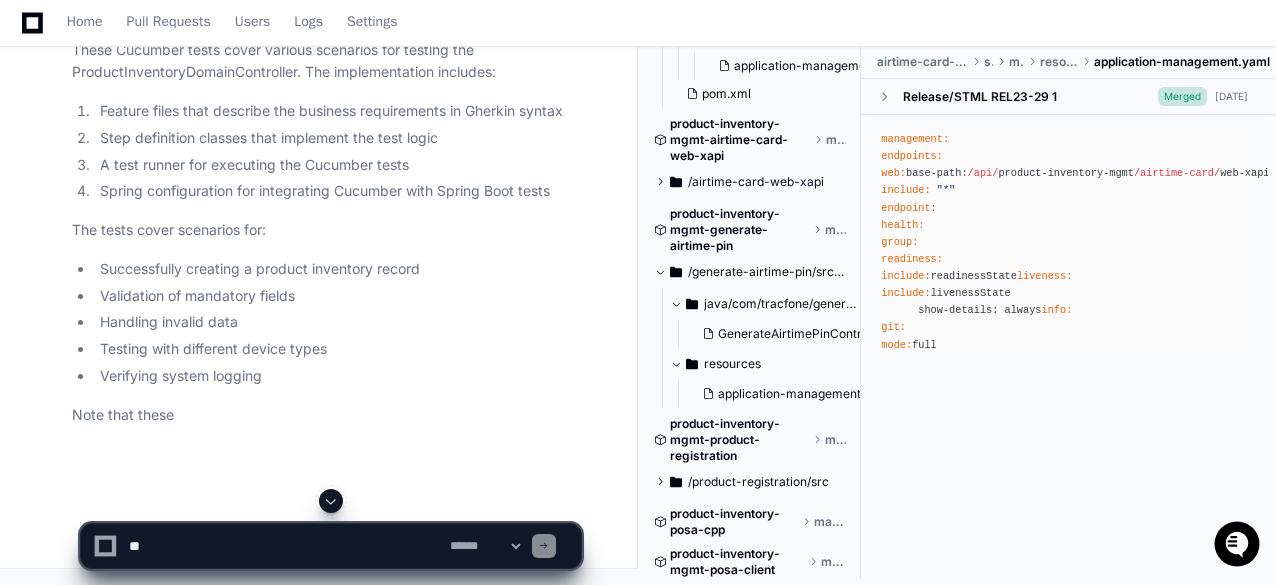 click on "ValidationStepDefinitions" 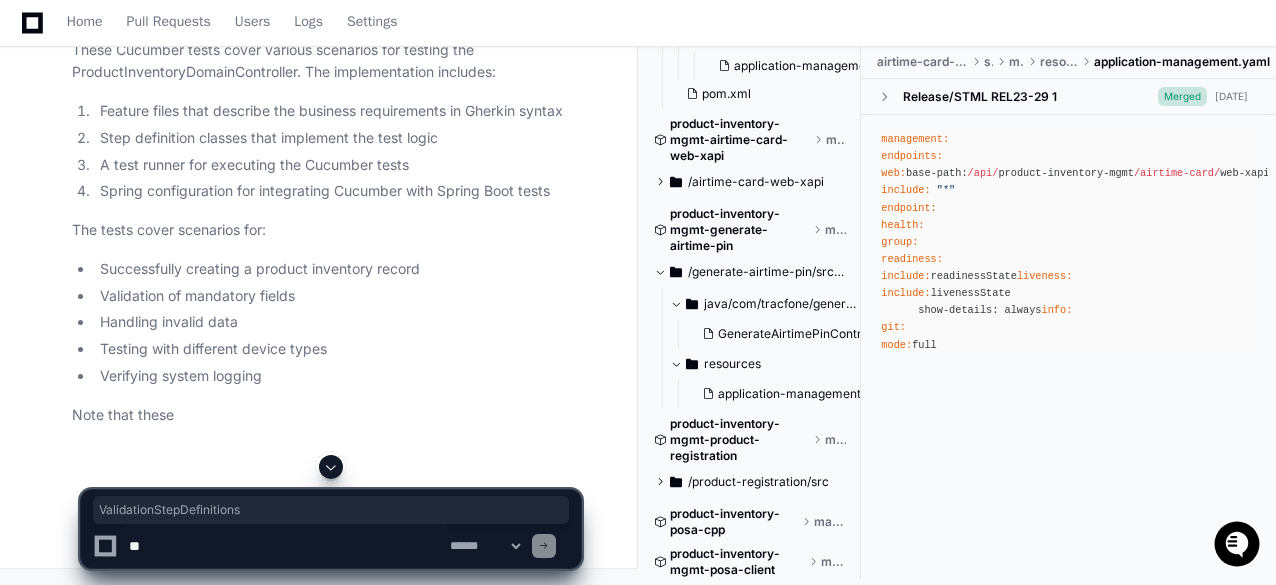 click on "ValidationStepDefinitions" 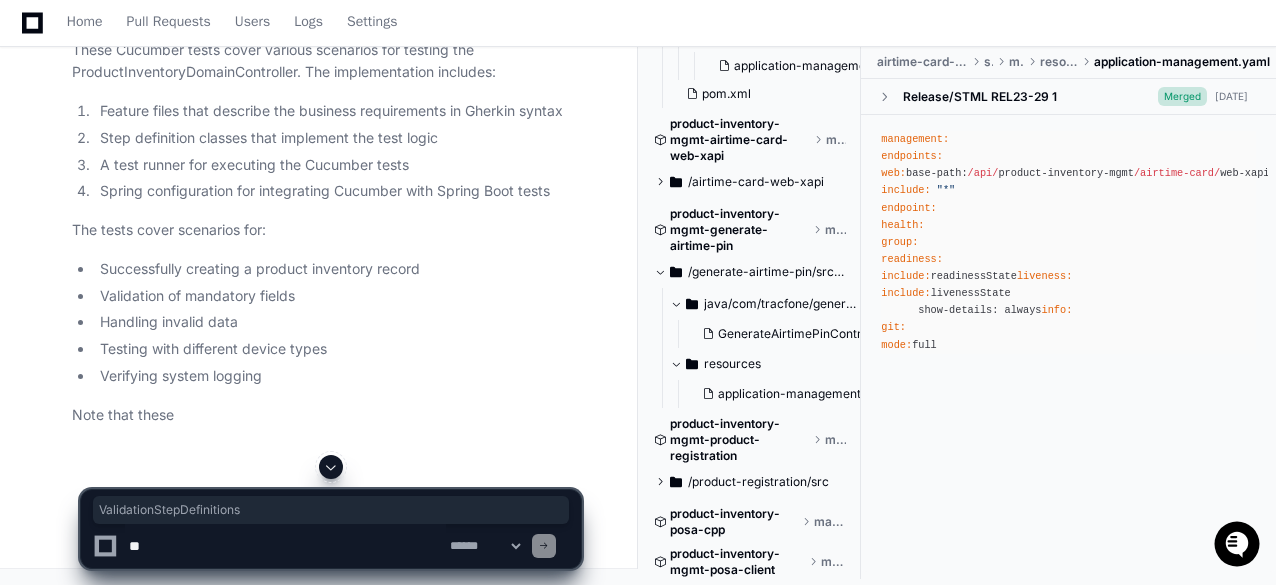 click on "ValidationStepDefinitions" 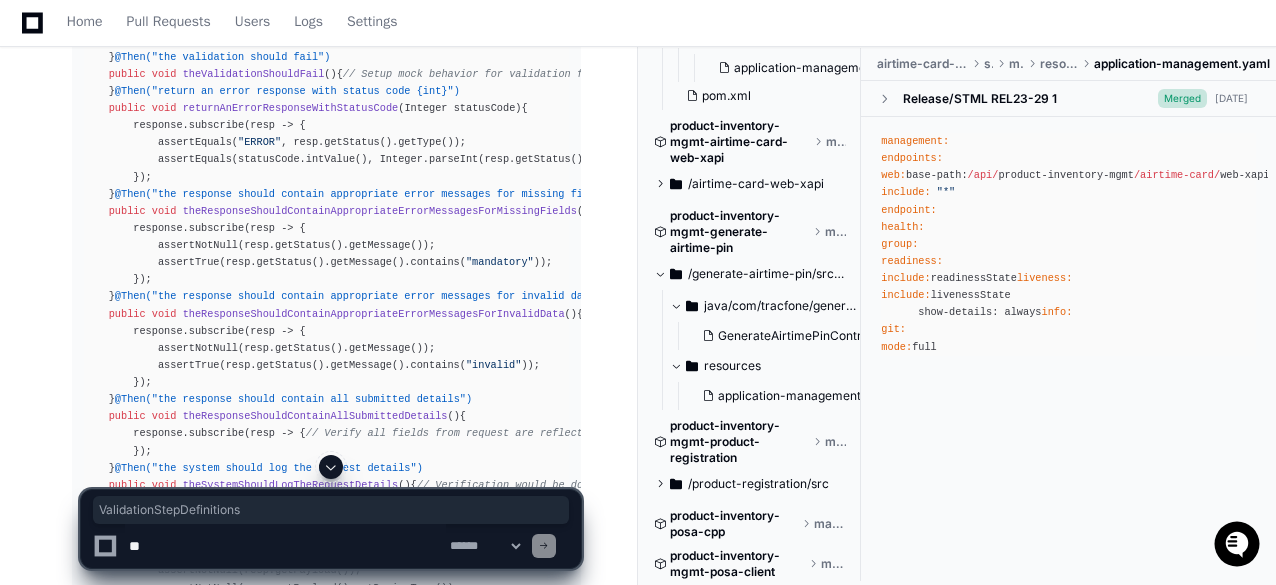 scroll, scrollTop: 3723, scrollLeft: 0, axis: vertical 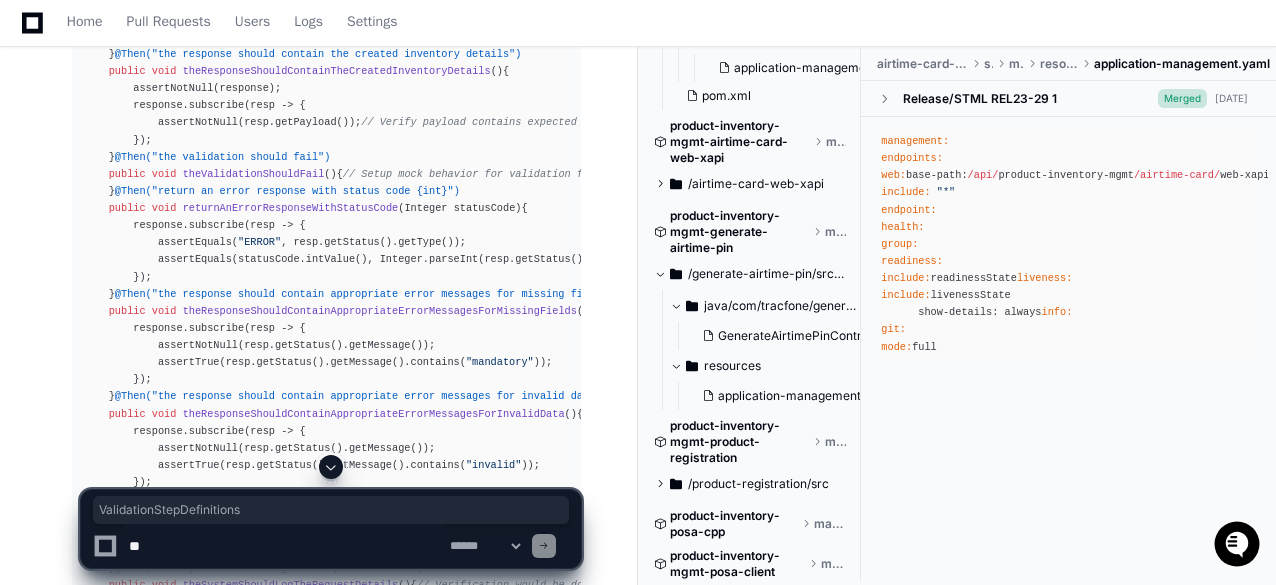 click on "// src/test/java/com/vzw/vxp/domainservices/productinventory/stepdefs/ProductInventoryStepDefinitions.java" 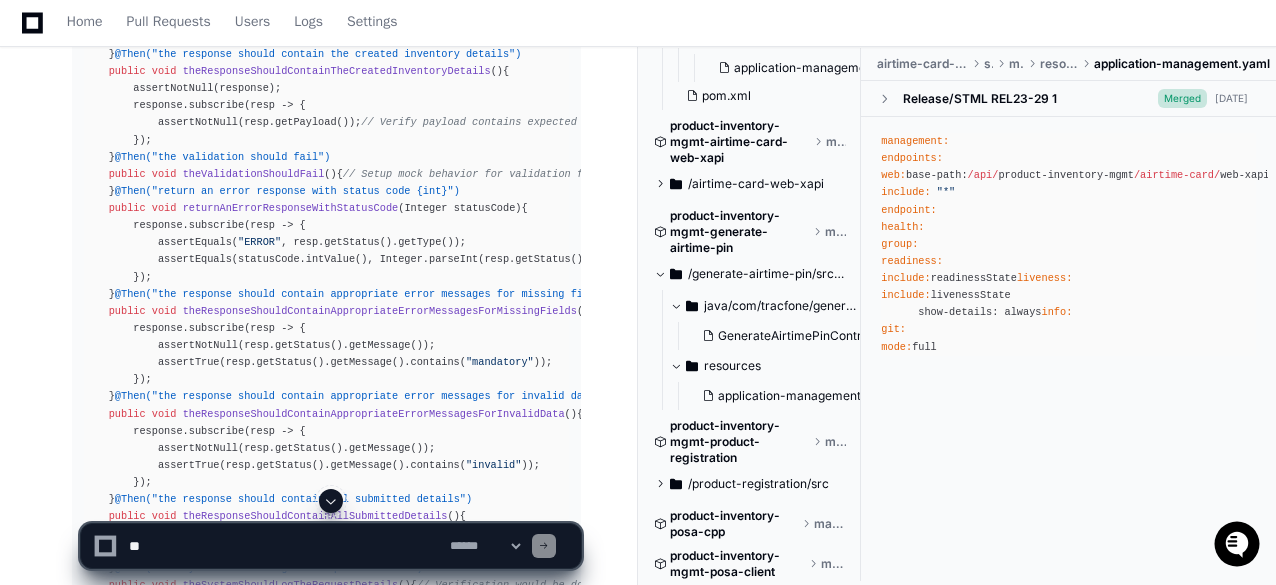 click on "// src/test/java/com/vzw/vxp/domainservices/productinventory/stepdefs/ProductInventoryStepDefinitions.java" 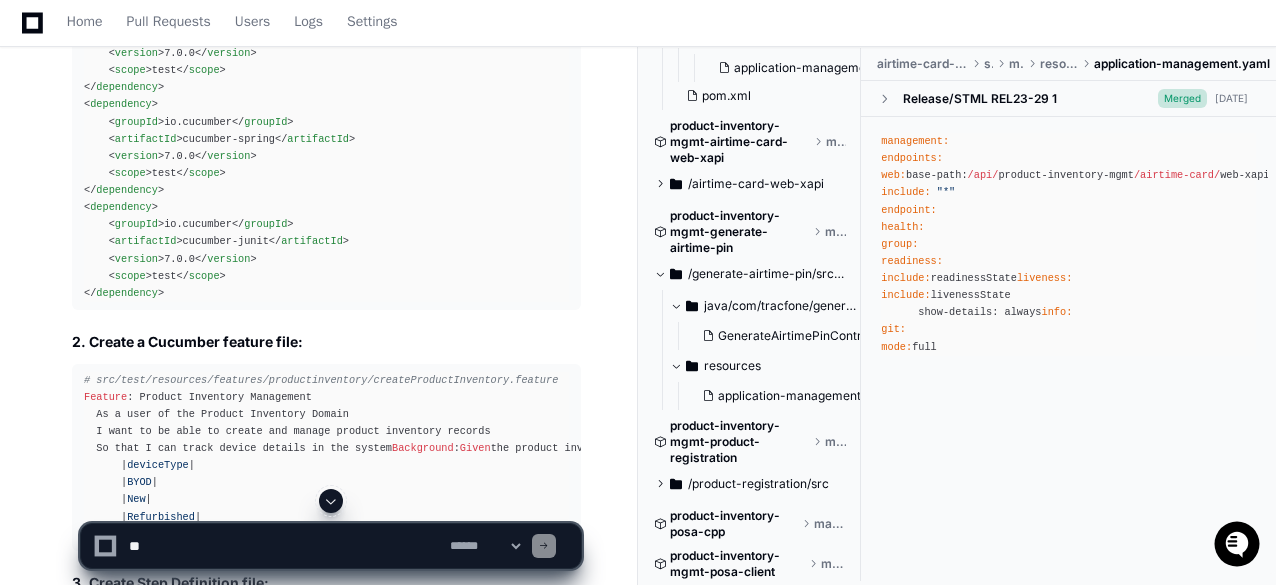 scroll, scrollTop: 2723, scrollLeft: 0, axis: vertical 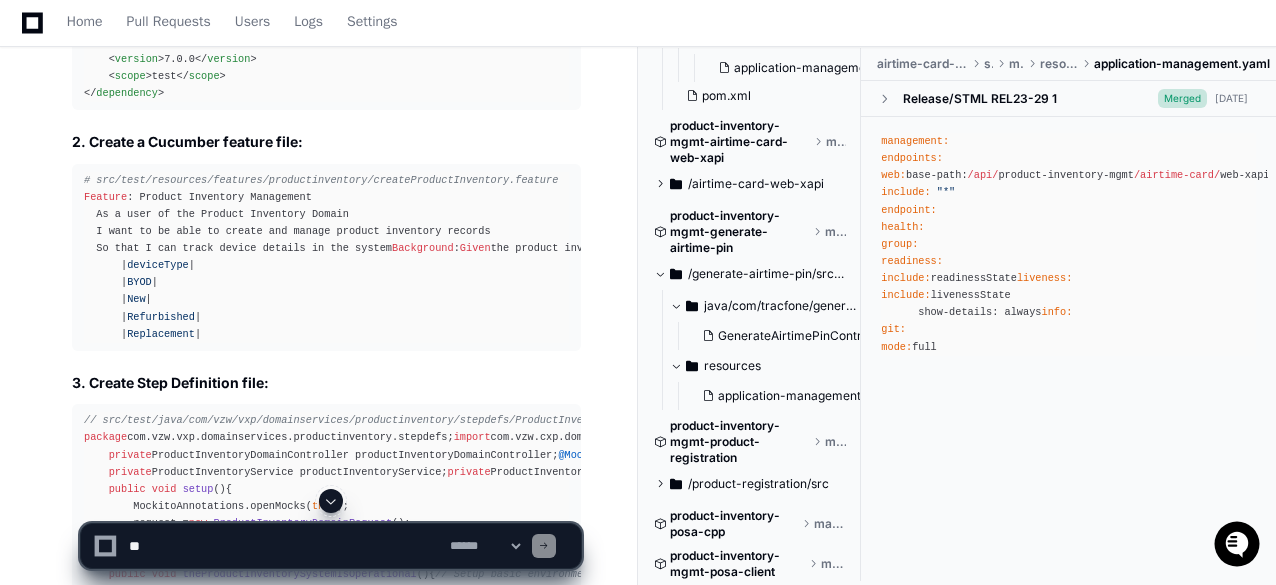 click 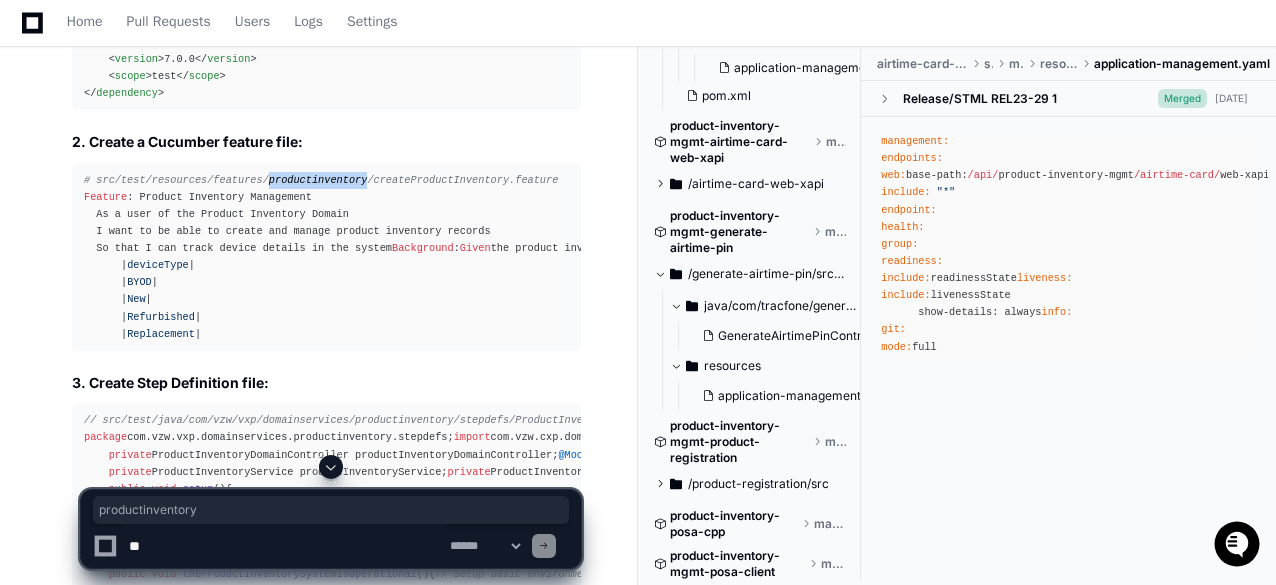 click on "# src/test/resources/features/productinventory/createProductInventory.feature" 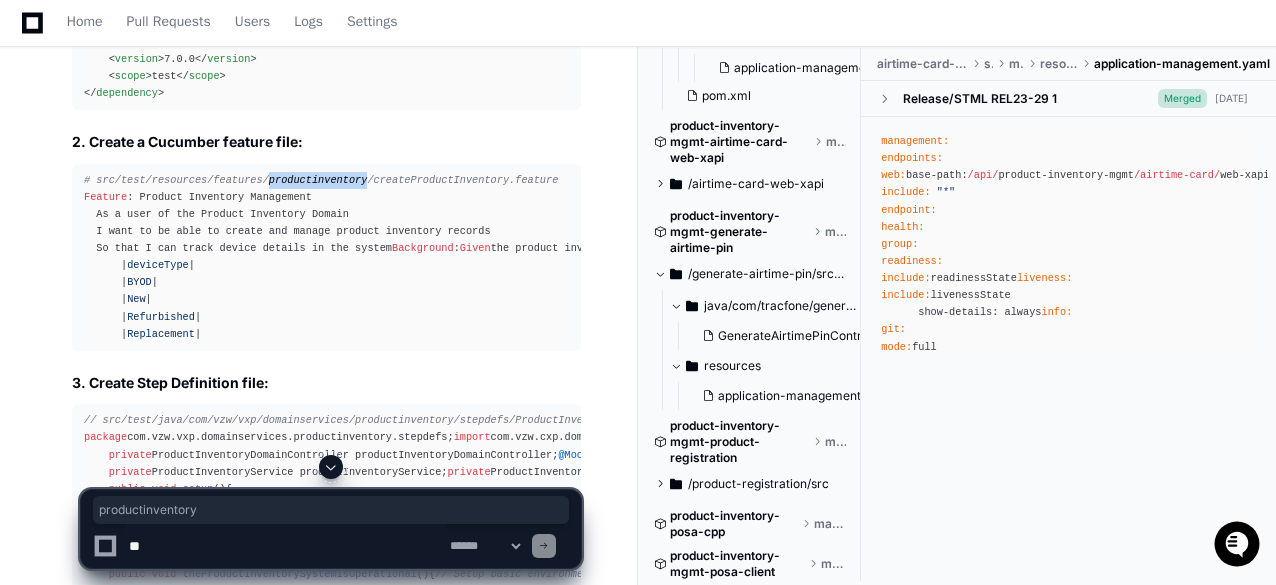 copy on "productinventory" 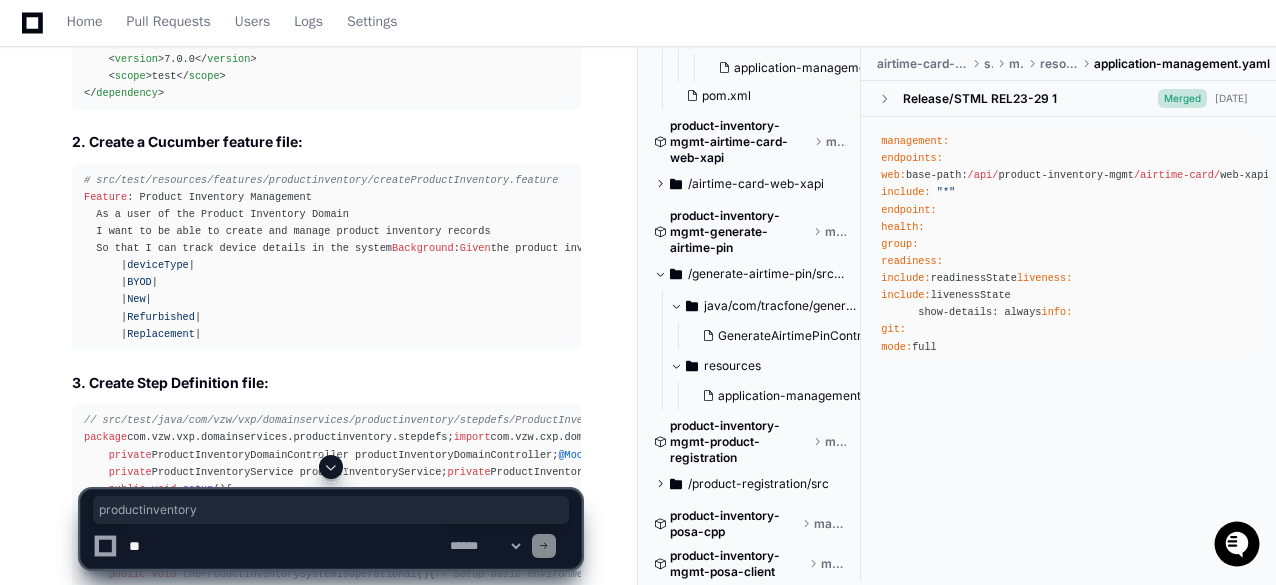 click on "Cucumber Test Cases for Product Inventory Controller  Created by  @ [PERSON_NAME].deshmukh  now   Share
[PERSON_NAME].deshmukh 2 minutes ago generate the cucumber test cases for package  com.vzw.vxp.domainservices.productinventory.web ;
import com.vzw.cxp.domainservices.logging.LogEvent;
import com.vzw.cxp.domainservices.logging.LogExecutionTime;
import com.vzw.cxp.domainservices.logging.LogParameter;
import com.vzw.cxp.domainservices.validation.CXPDSValidateRequest;
import com.vzw.cxp.domainservices.validation.FailureAction;
import com.vzw.cxp.domainservices.vo.DomainServicesResponse;
import com.vzw.vxp.domainservices.productinventory.domain.model.productinventory.ProductInventoryDomainRequest;
import com.vzw.vxp.domainservices.productinventory.domain.model.productinventory.ProductInventoryDomainResponse;
import com.vzw.vxp.domainservices.productinventory.service.ProductInventoryService;
import io.swagger.annotations.ApiOperation;
import org.apache.logging.log4j.LogManager;
@RestController
}" 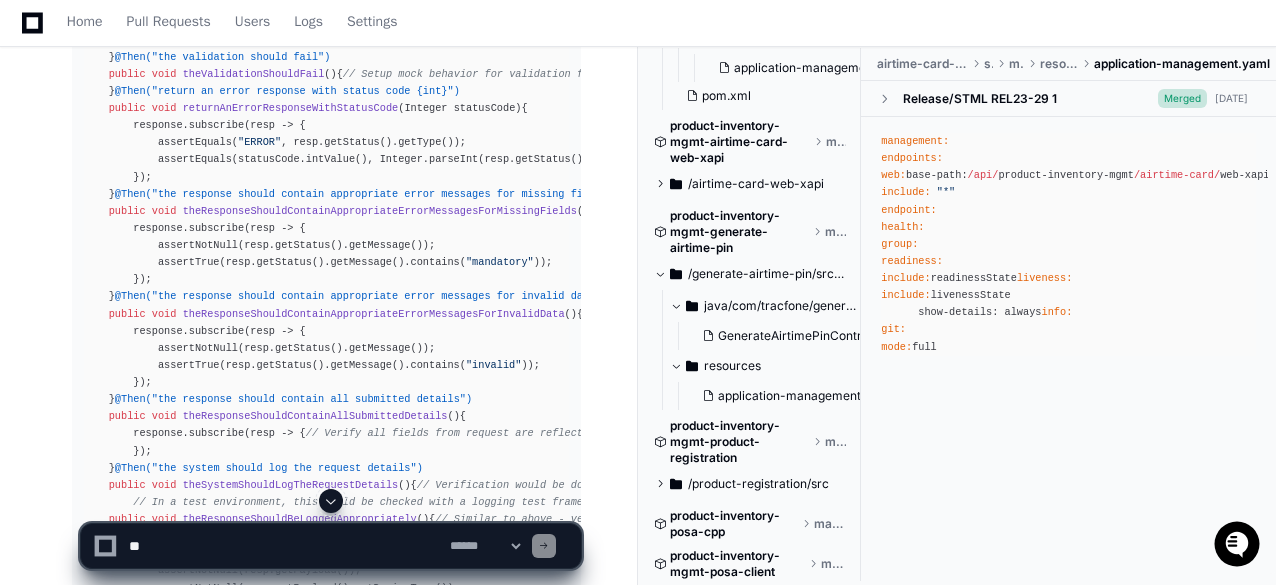 scroll, scrollTop: 3723, scrollLeft: 0, axis: vertical 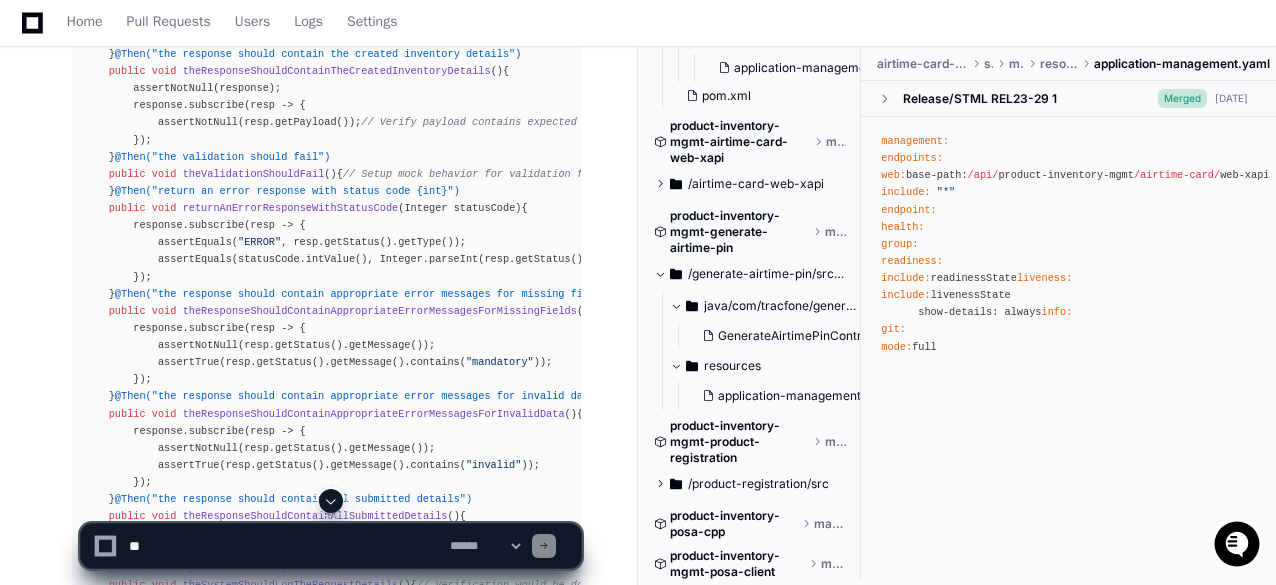 click on "// src/test/java/com/vzw/vxp/domainservices/productinventory/stepdefs/ProductInventoryStepDefinitions.java" 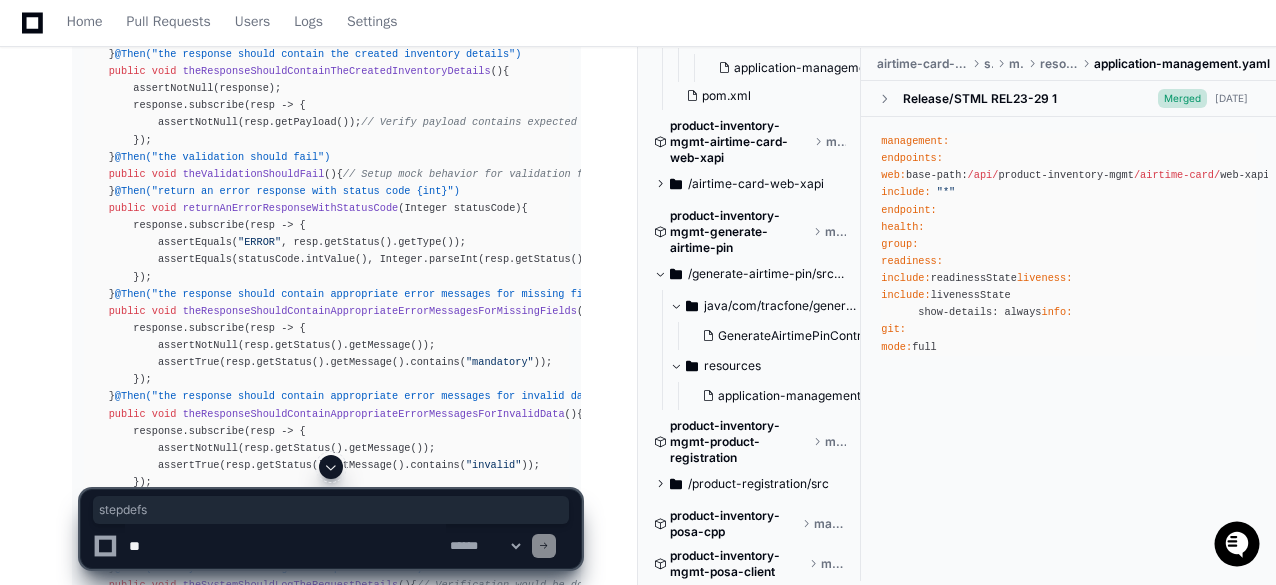 copy on "stepdefs" 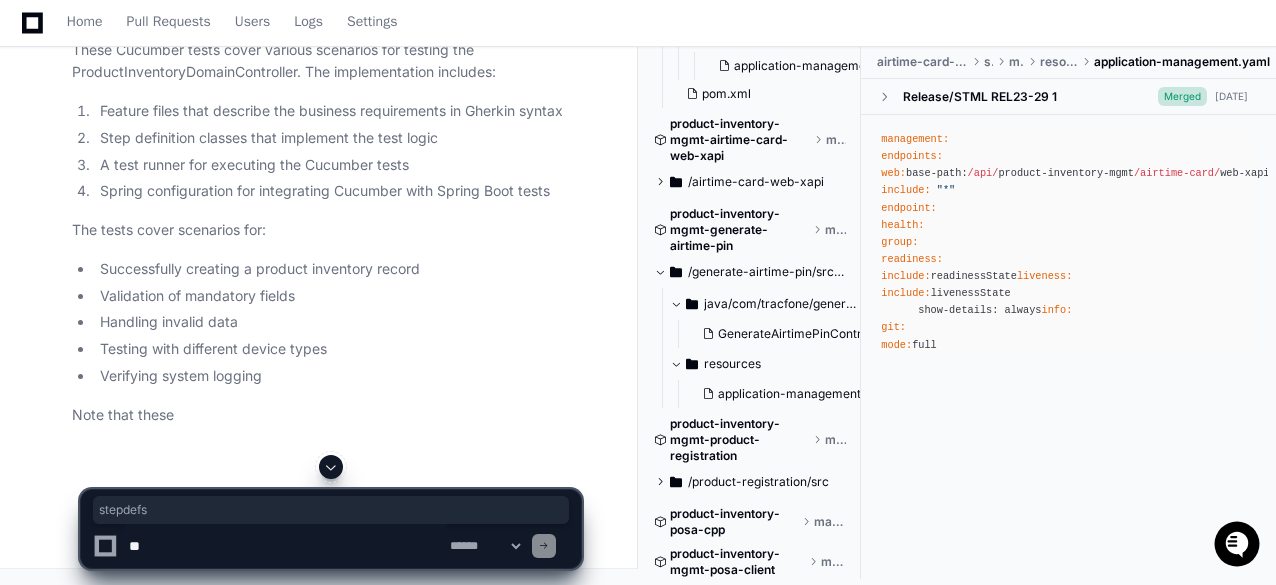 scroll, scrollTop: 8123, scrollLeft: 0, axis: vertical 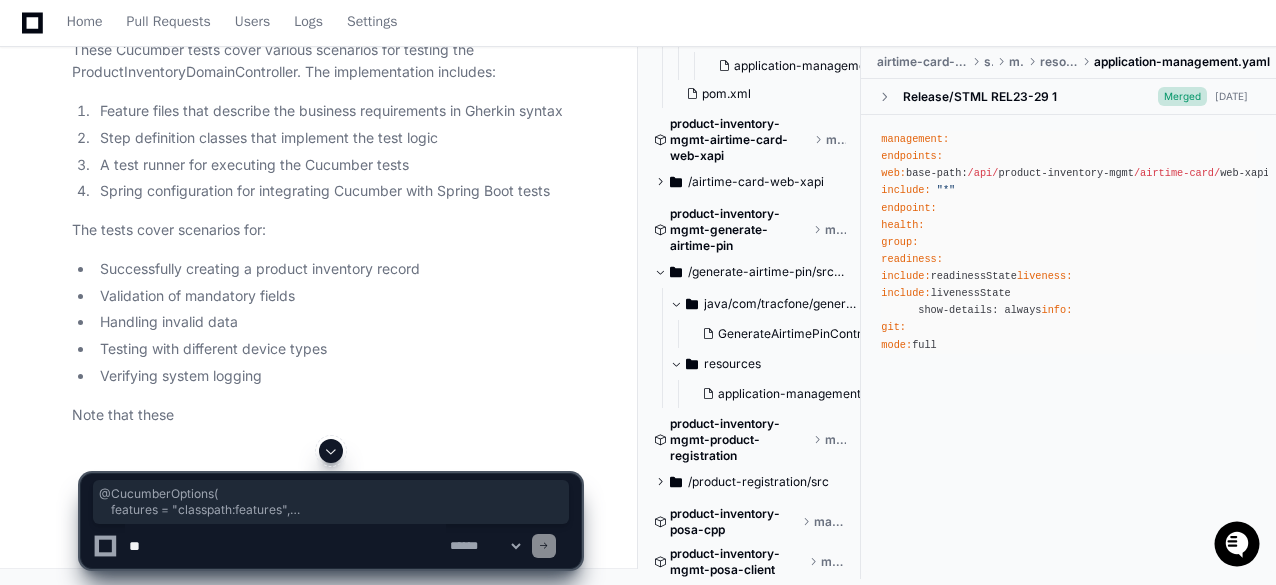 drag, startPoint x: 82, startPoint y: 247, endPoint x: 415, endPoint y: 375, distance: 356.75342 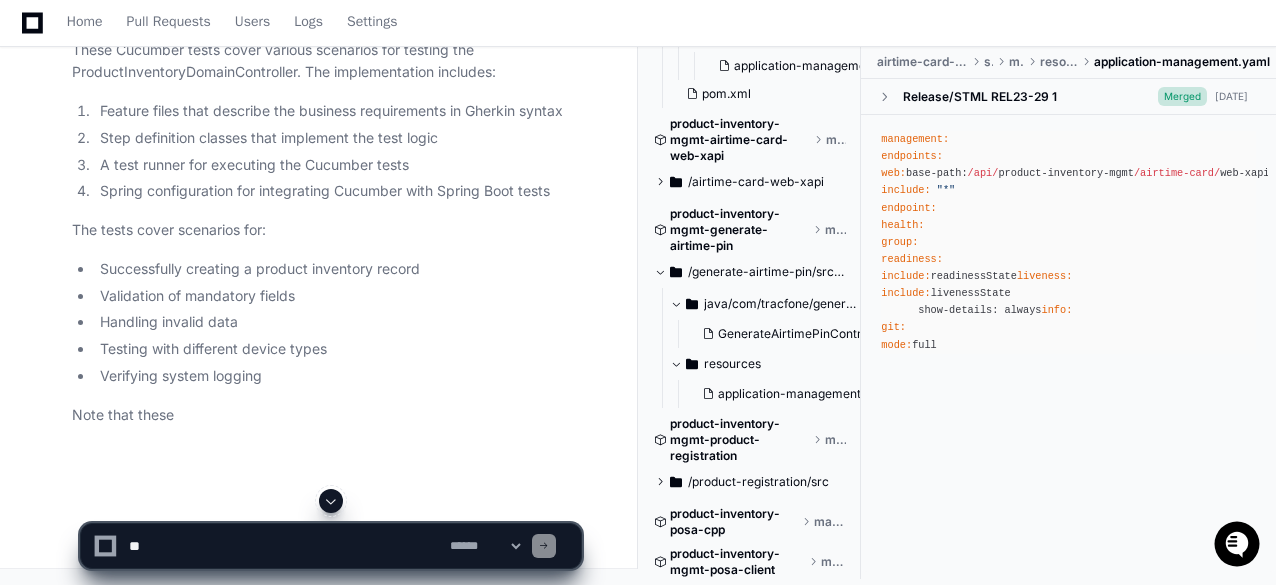 click 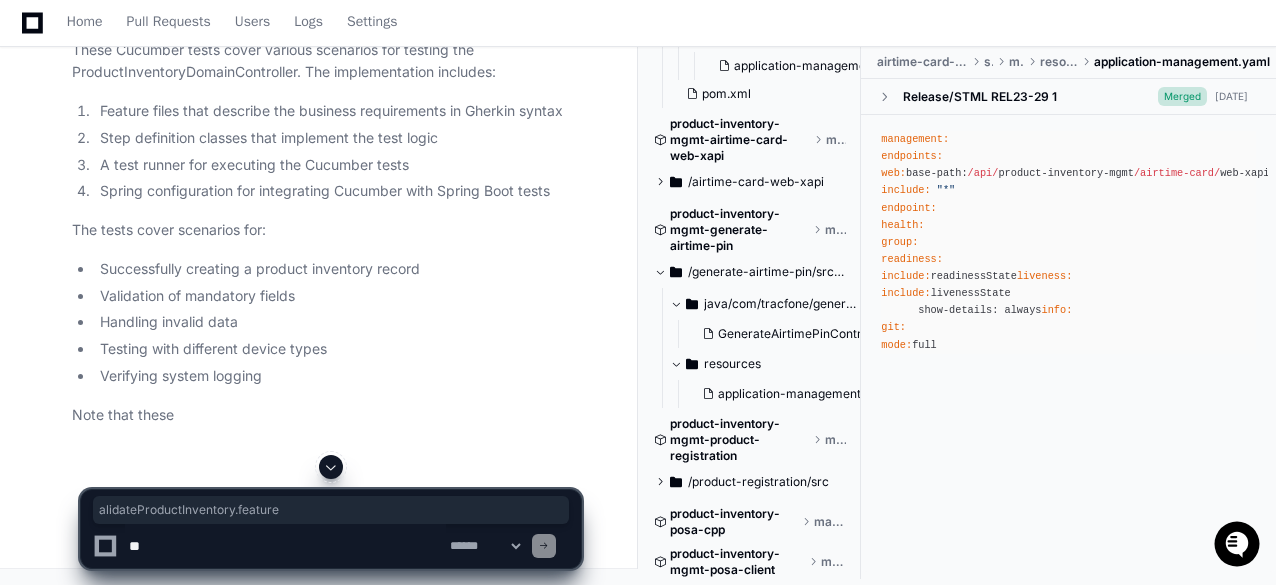 drag, startPoint x: 353, startPoint y: 181, endPoint x: 548, endPoint y: 183, distance: 195.01025 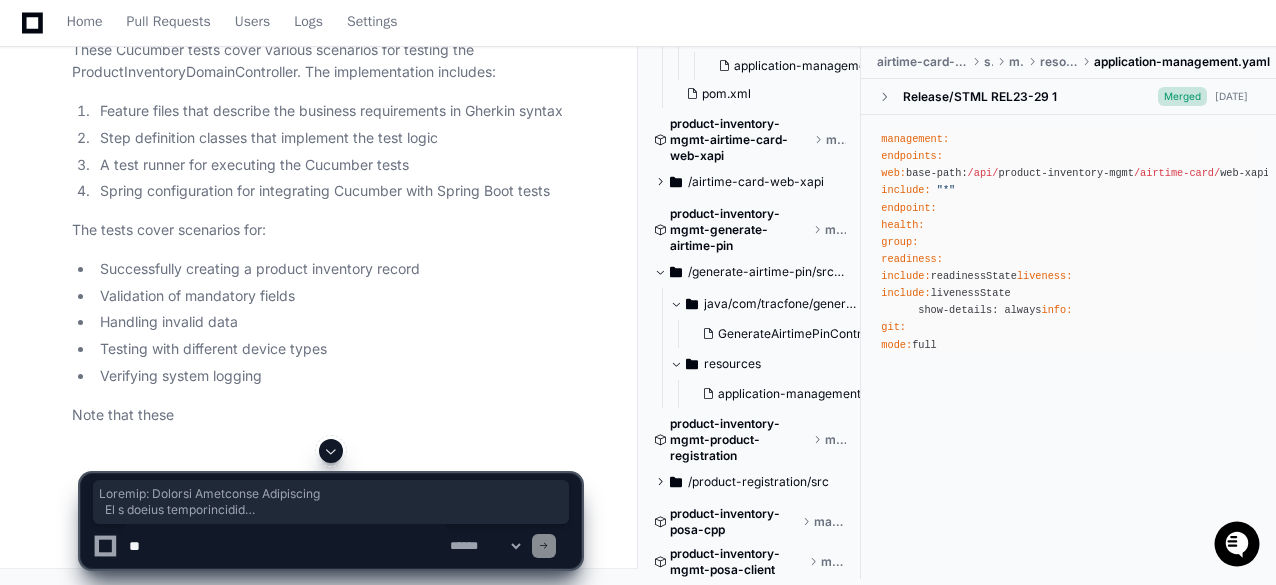 scroll, scrollTop: 9123, scrollLeft: 0, axis: vertical 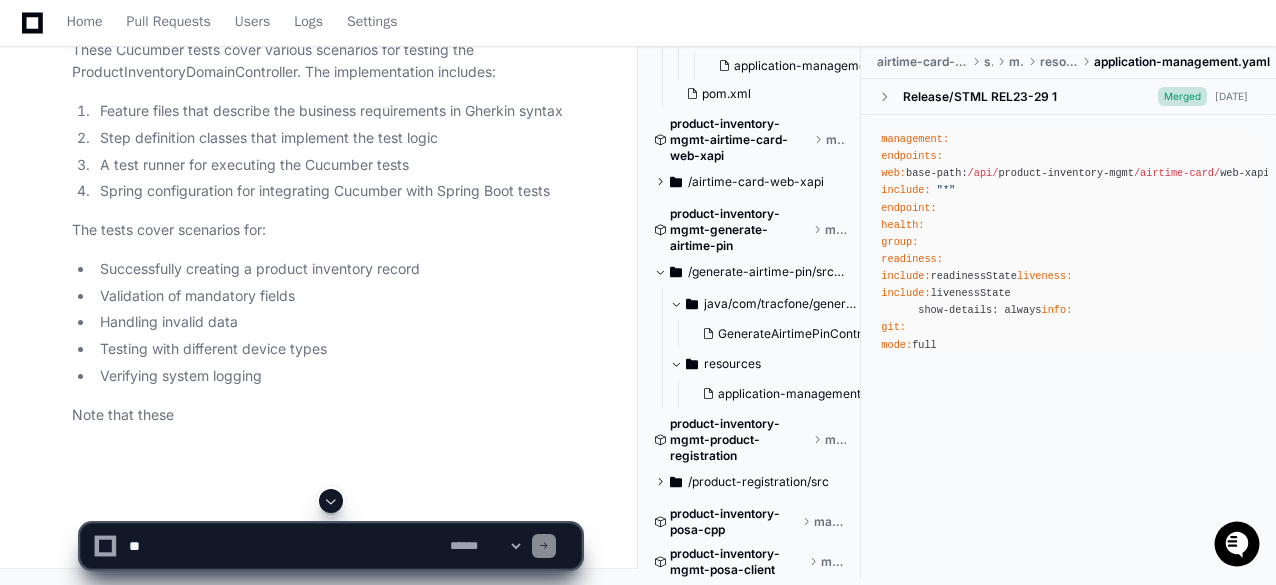 click on "ValidationStepDefinitions" 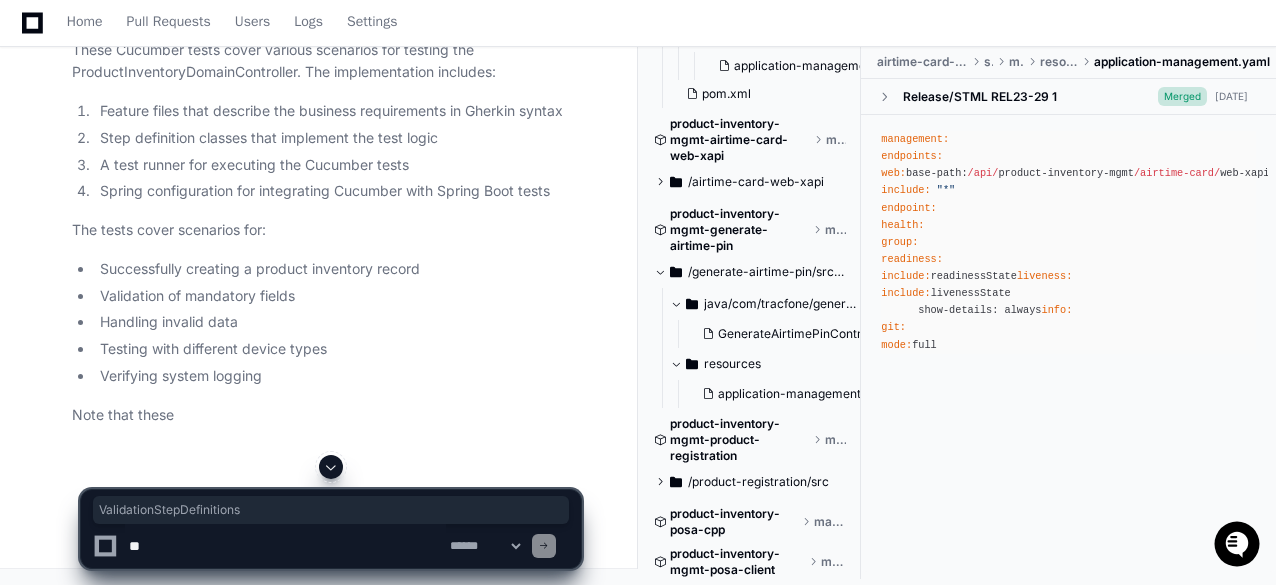 click on "ValidationStepDefinitions" 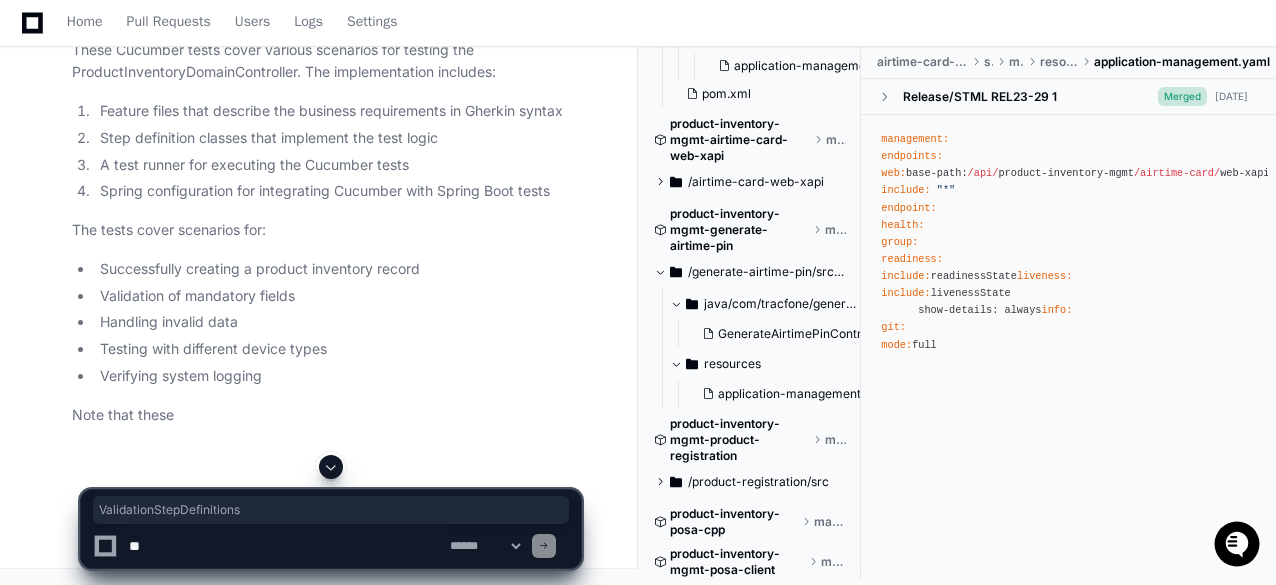 copy on "ValidationStepDefinitions" 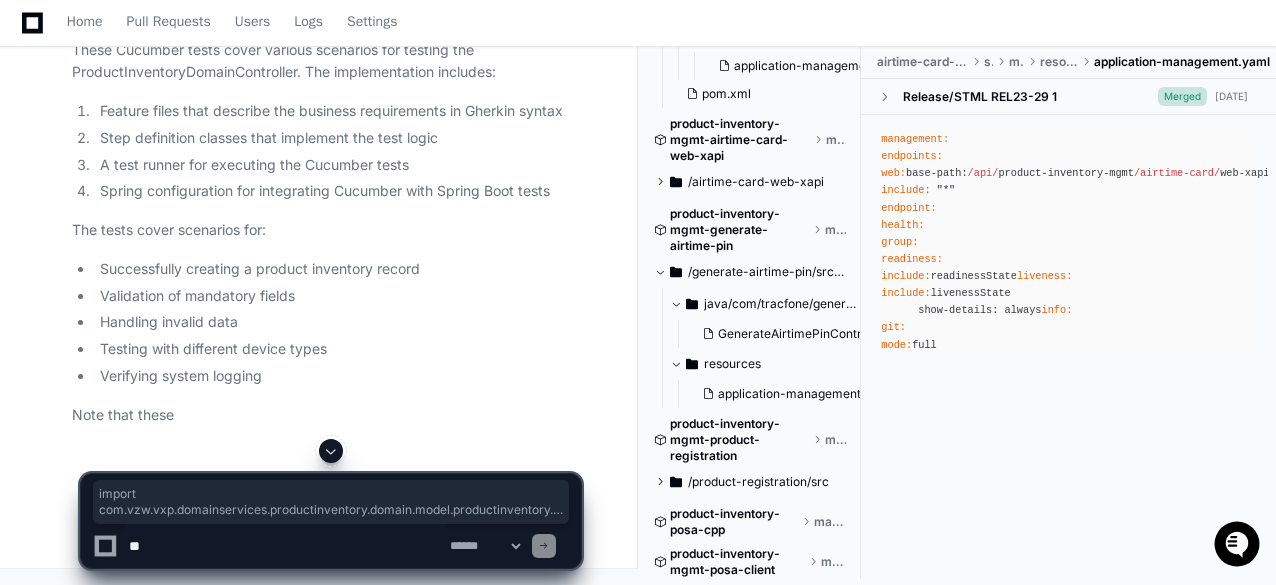 drag, startPoint x: 251, startPoint y: 265, endPoint x: 83, endPoint y: 144, distance: 207.03865 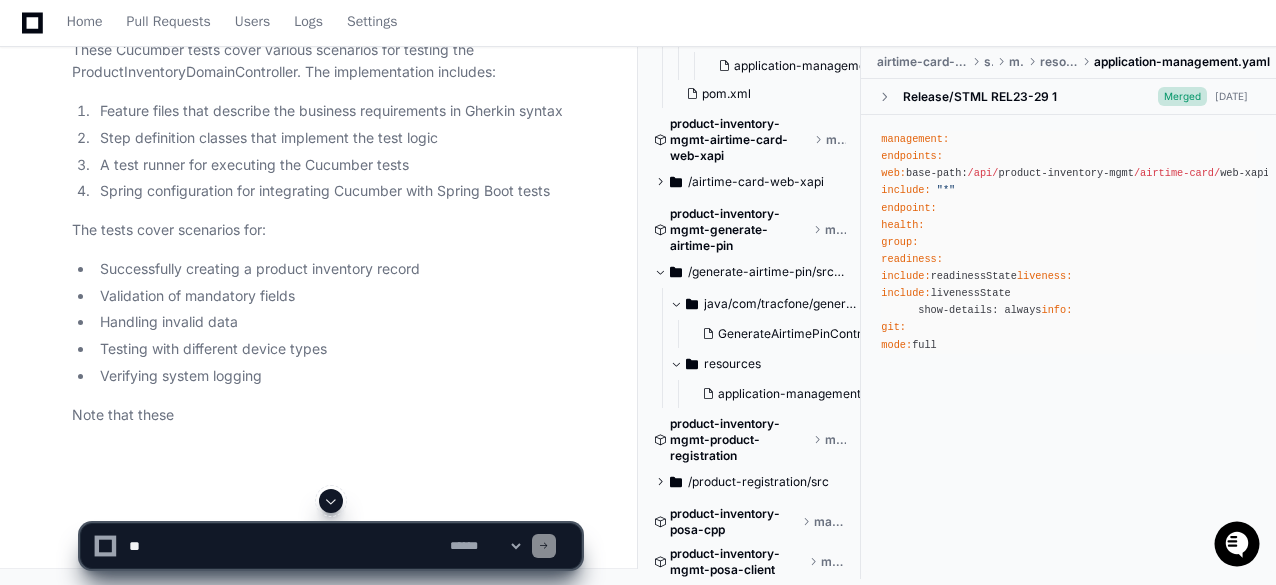 scroll, scrollTop: 9423, scrollLeft: 0, axis: vertical 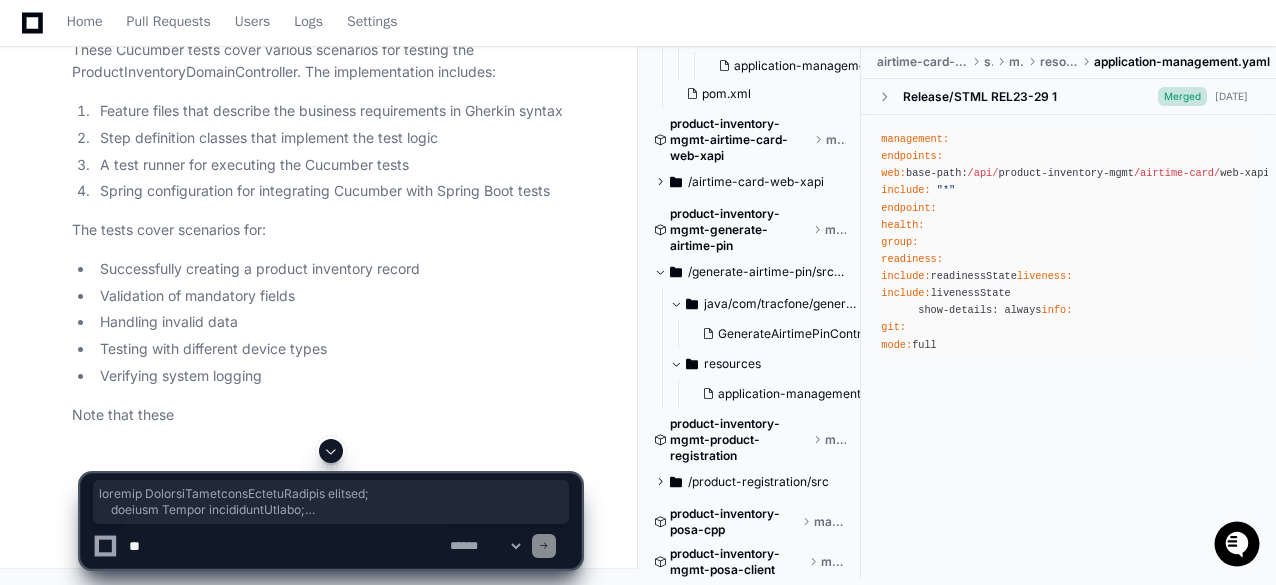 drag, startPoint x: 109, startPoint y: 131, endPoint x: 123, endPoint y: 91, distance: 42.379242 